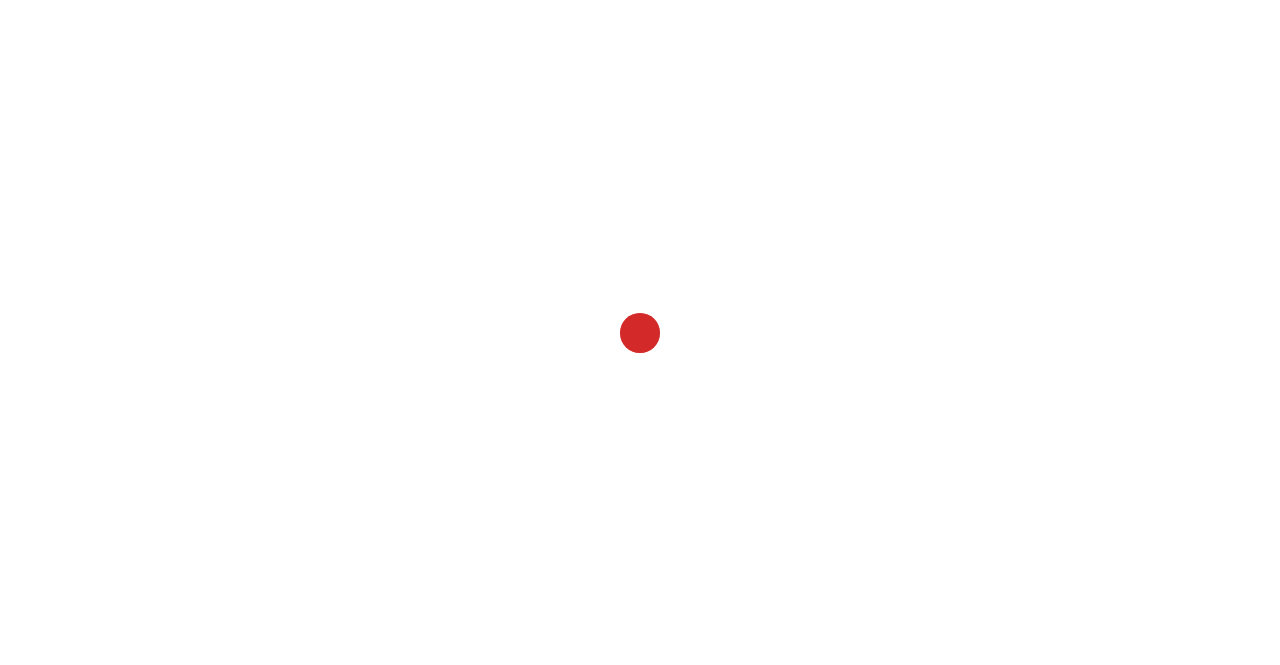 scroll, scrollTop: 0, scrollLeft: 0, axis: both 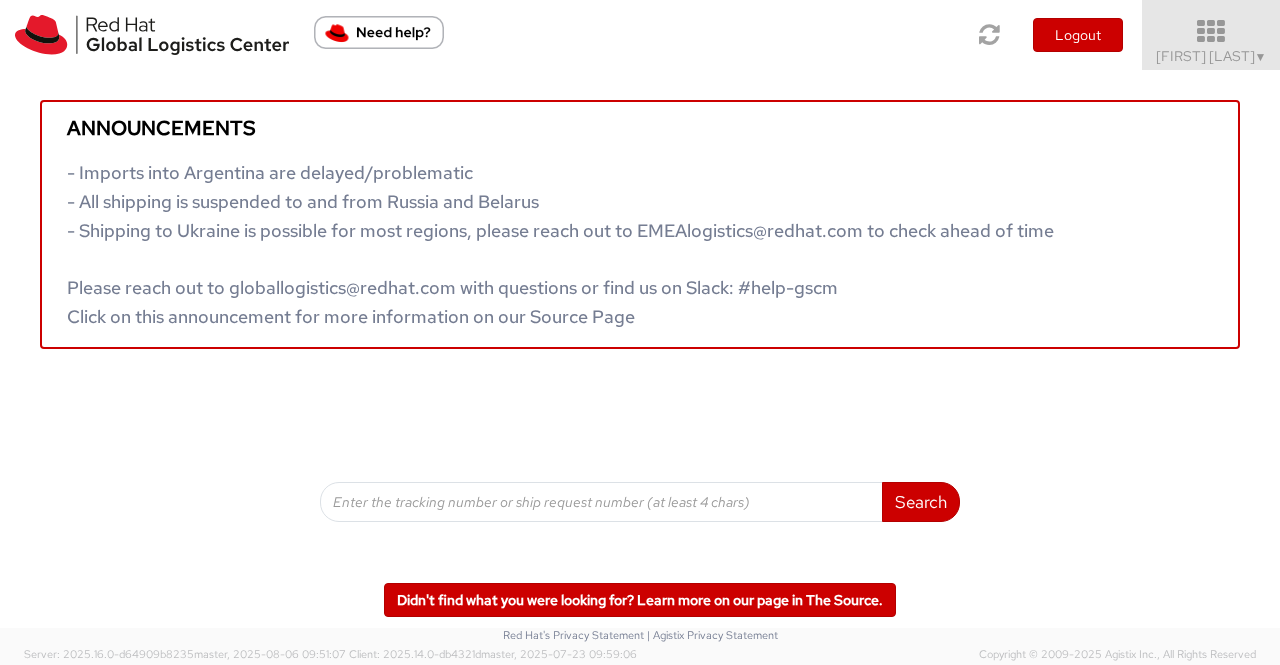 click on "▼" at bounding box center (1261, 57) 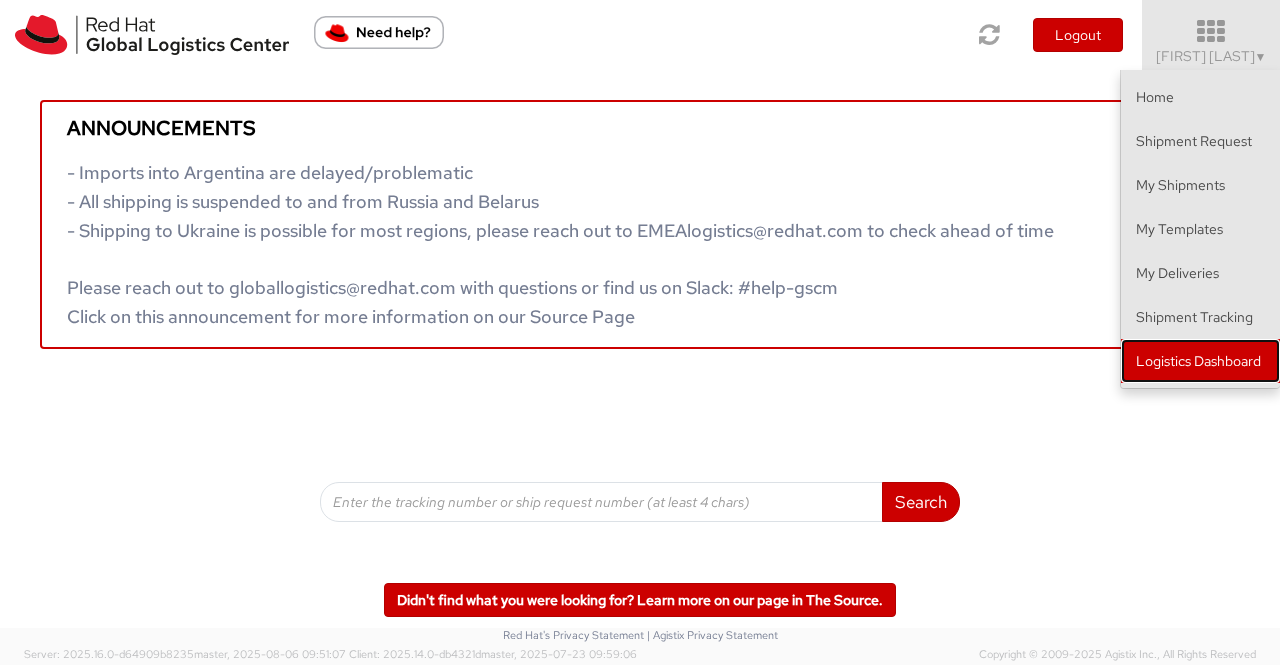 click on "Logistics Dashboard" at bounding box center (1200, 361) 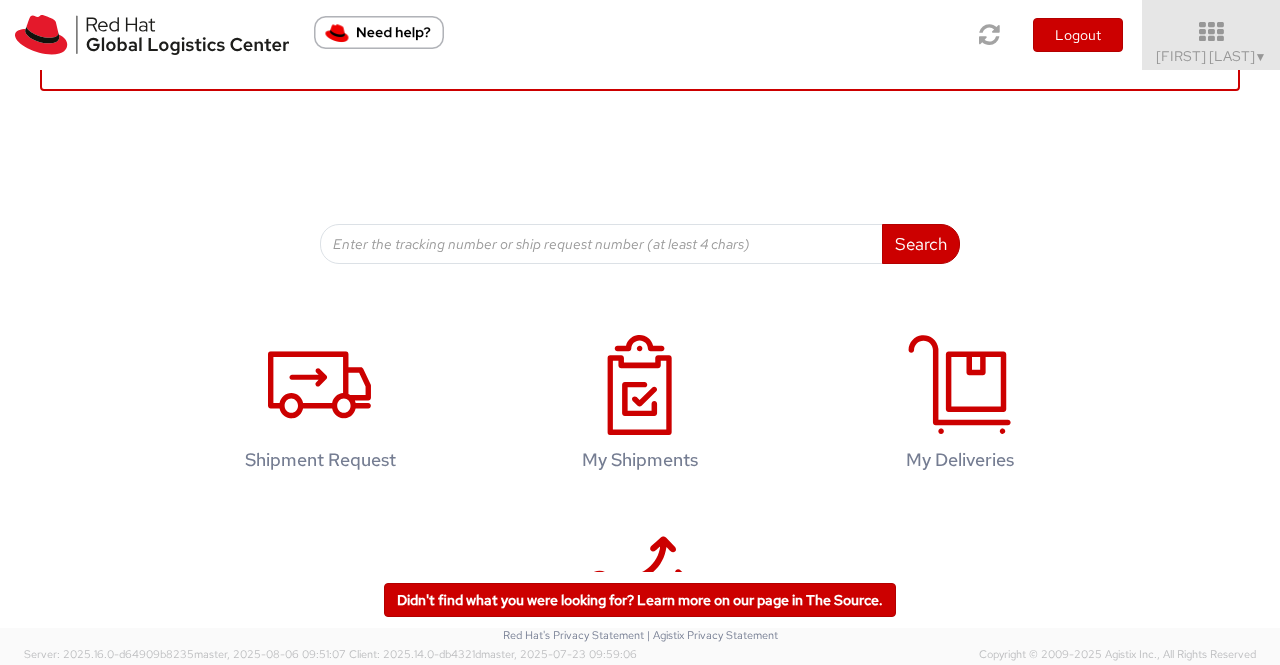 scroll, scrollTop: 391, scrollLeft: 0, axis: vertical 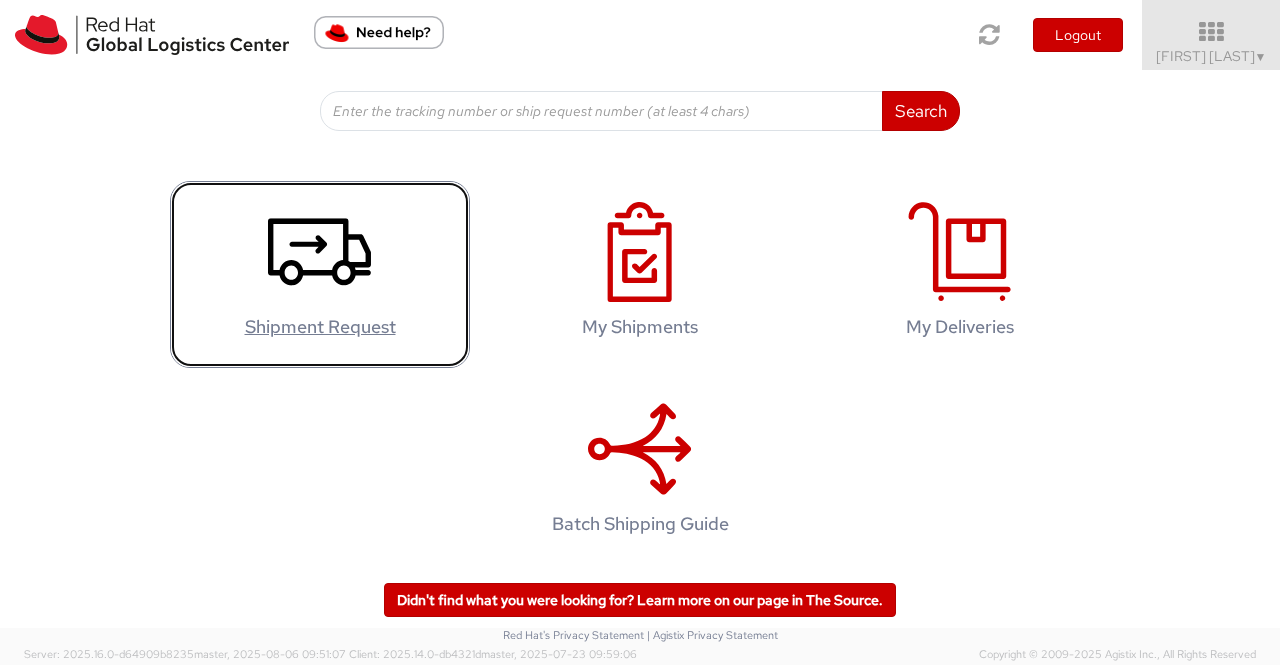 click 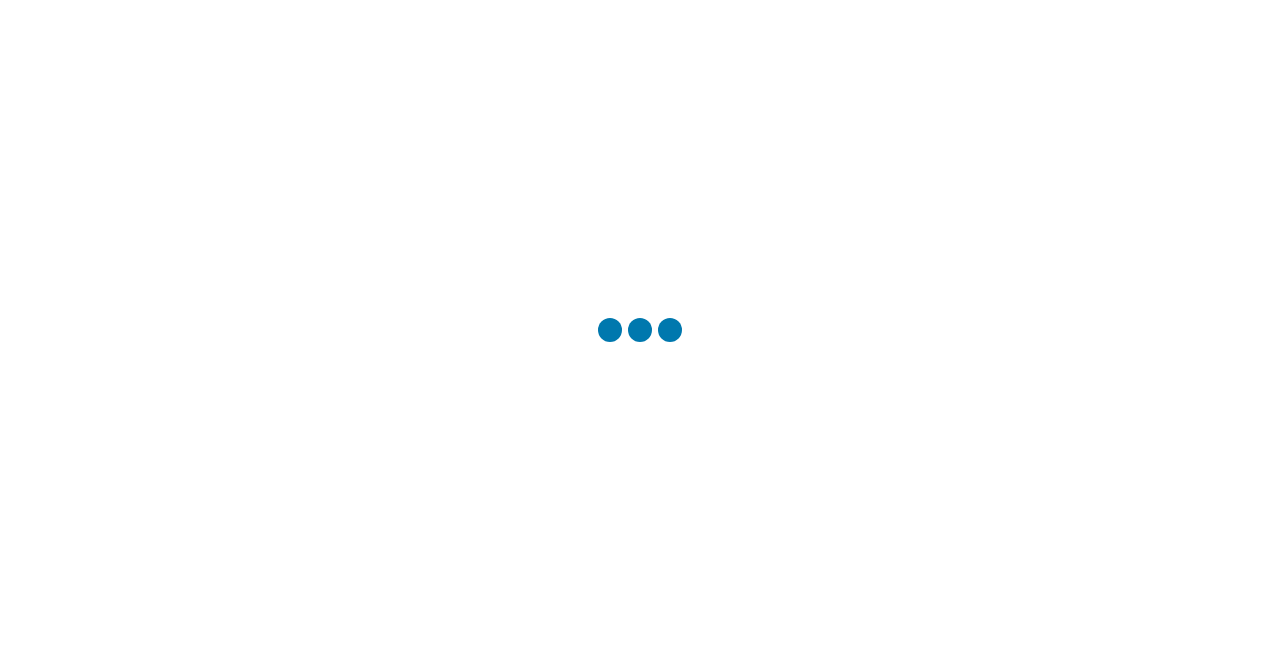 scroll, scrollTop: 0, scrollLeft: 0, axis: both 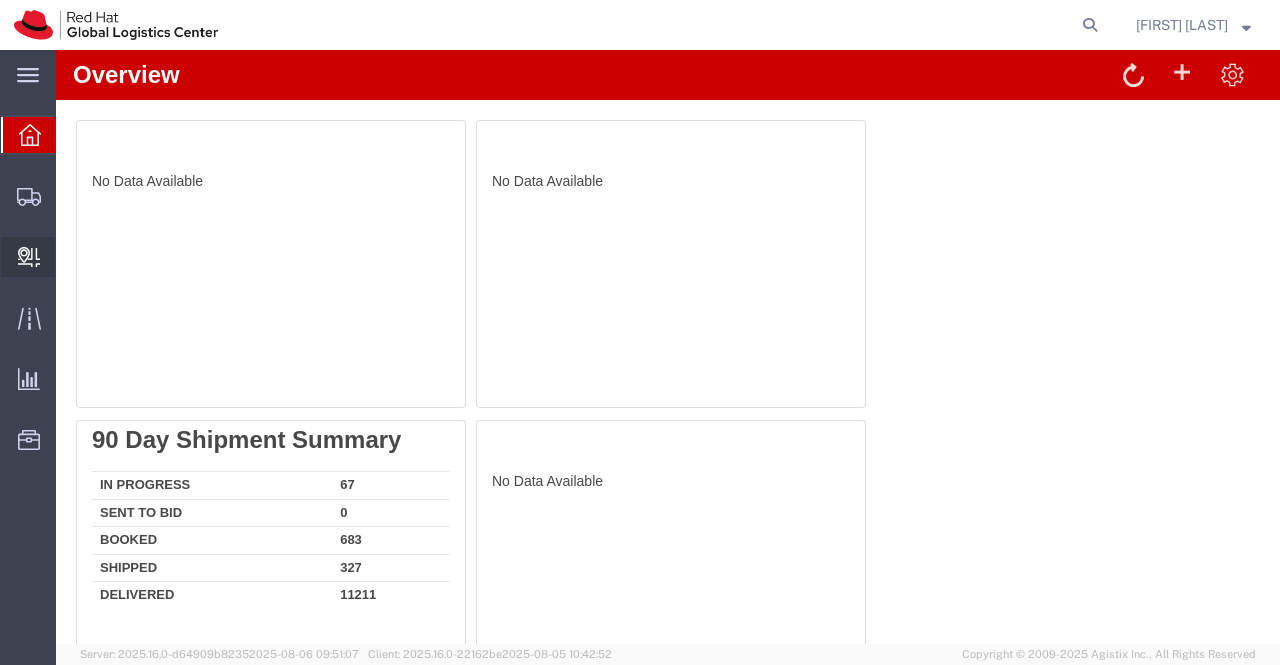 click on "Create Delivery" 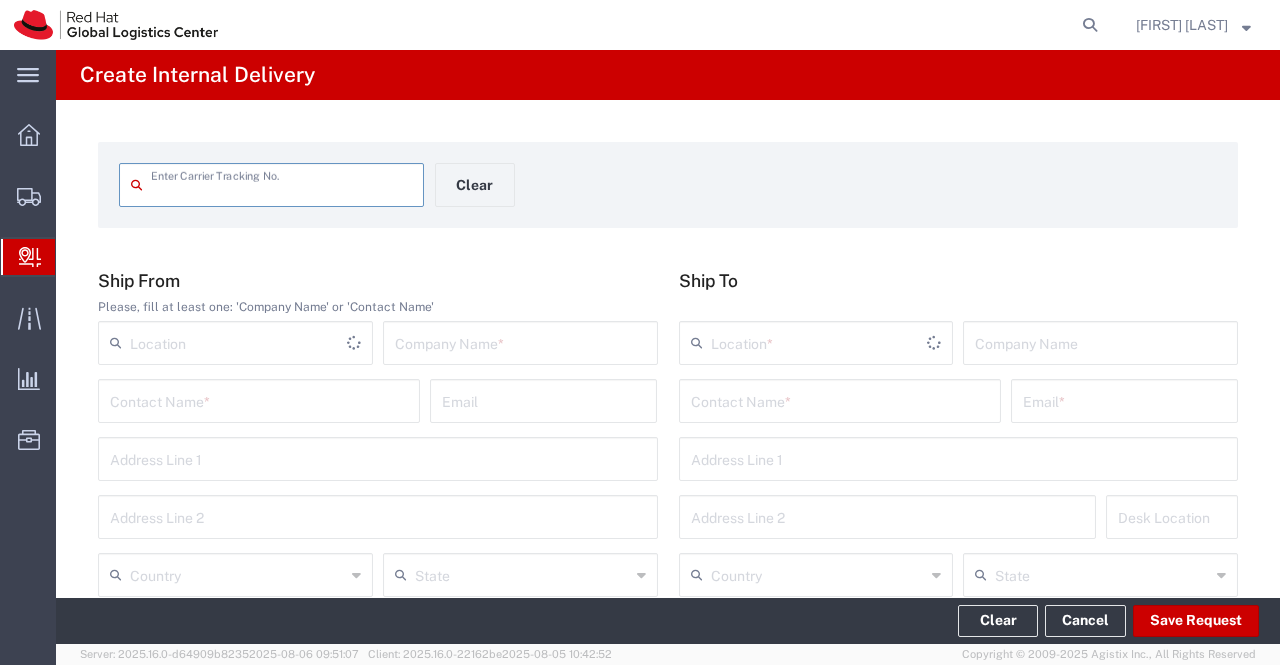 scroll, scrollTop: 0, scrollLeft: 0, axis: both 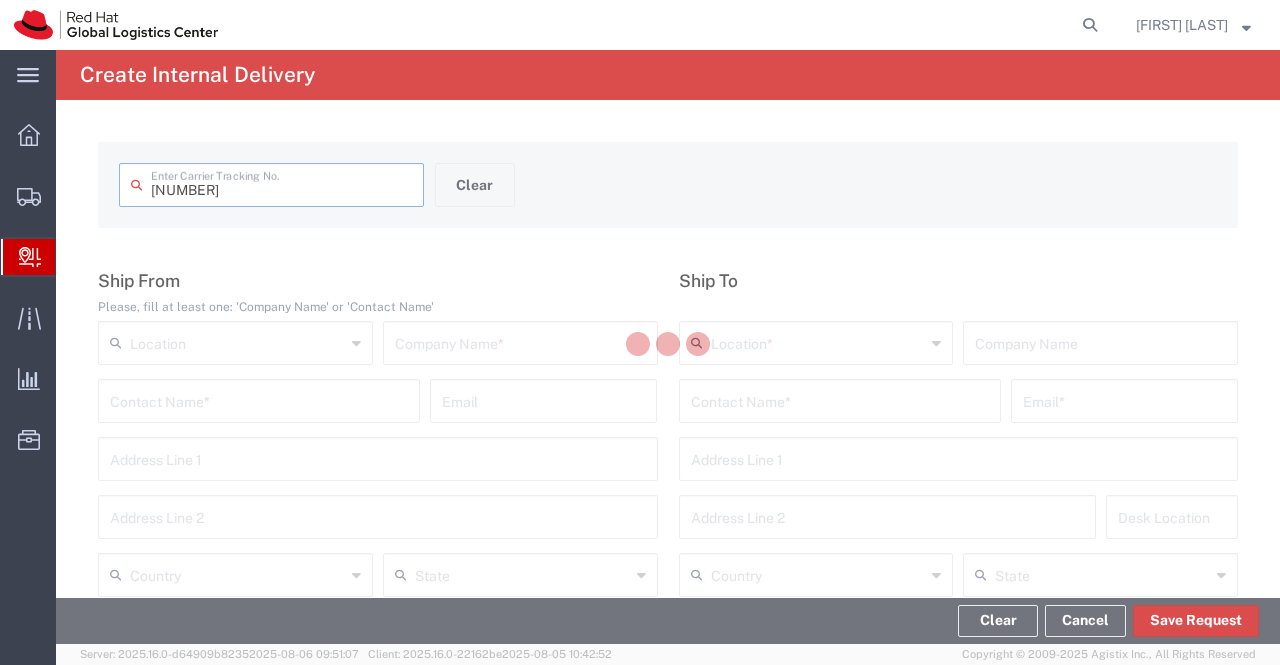 type on "RM238979168" 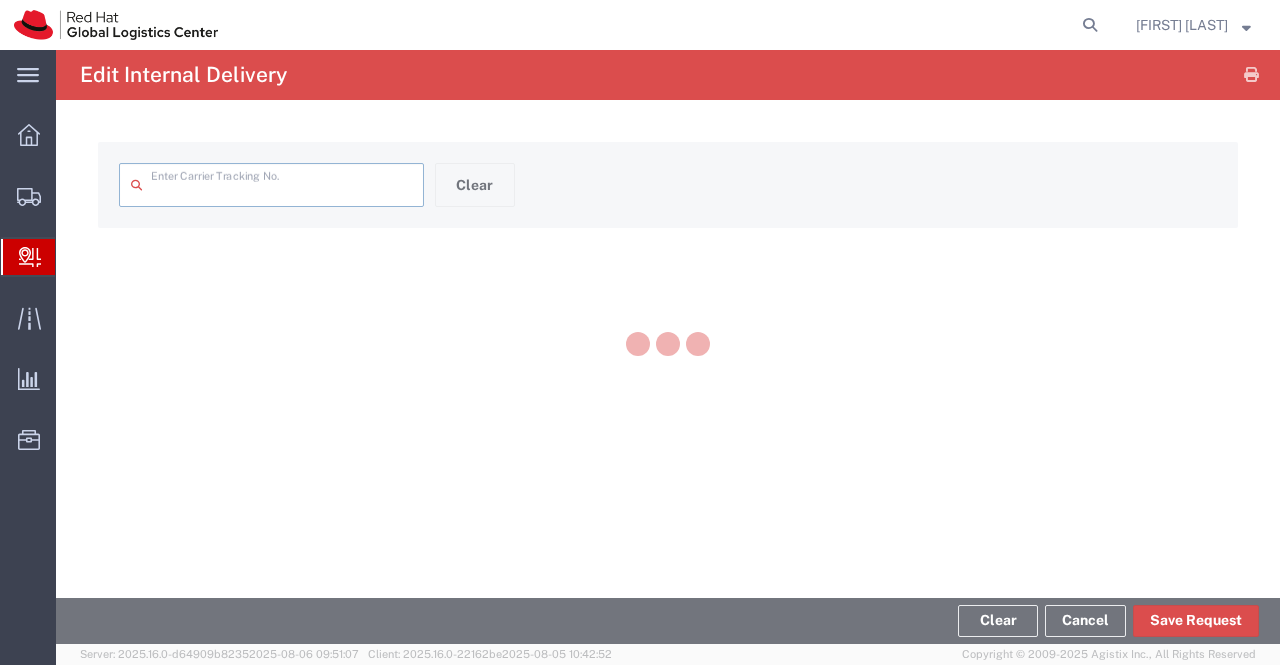 scroll, scrollTop: 0, scrollLeft: 0, axis: both 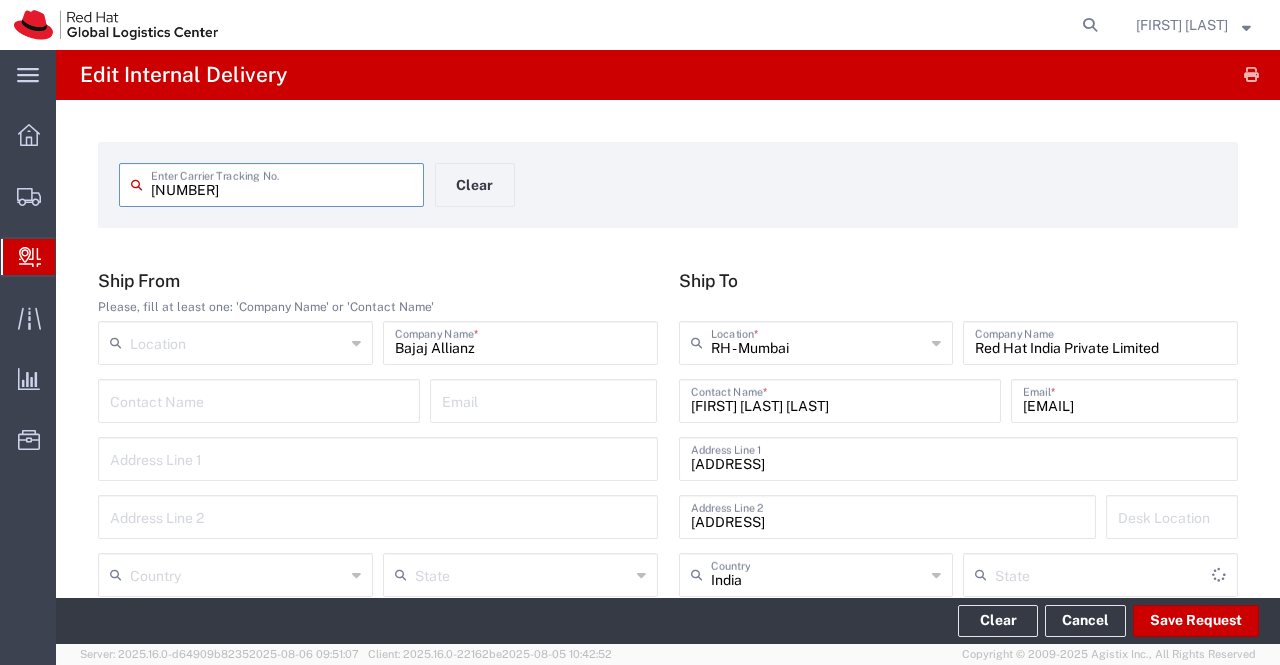 type on "Local_Ground" 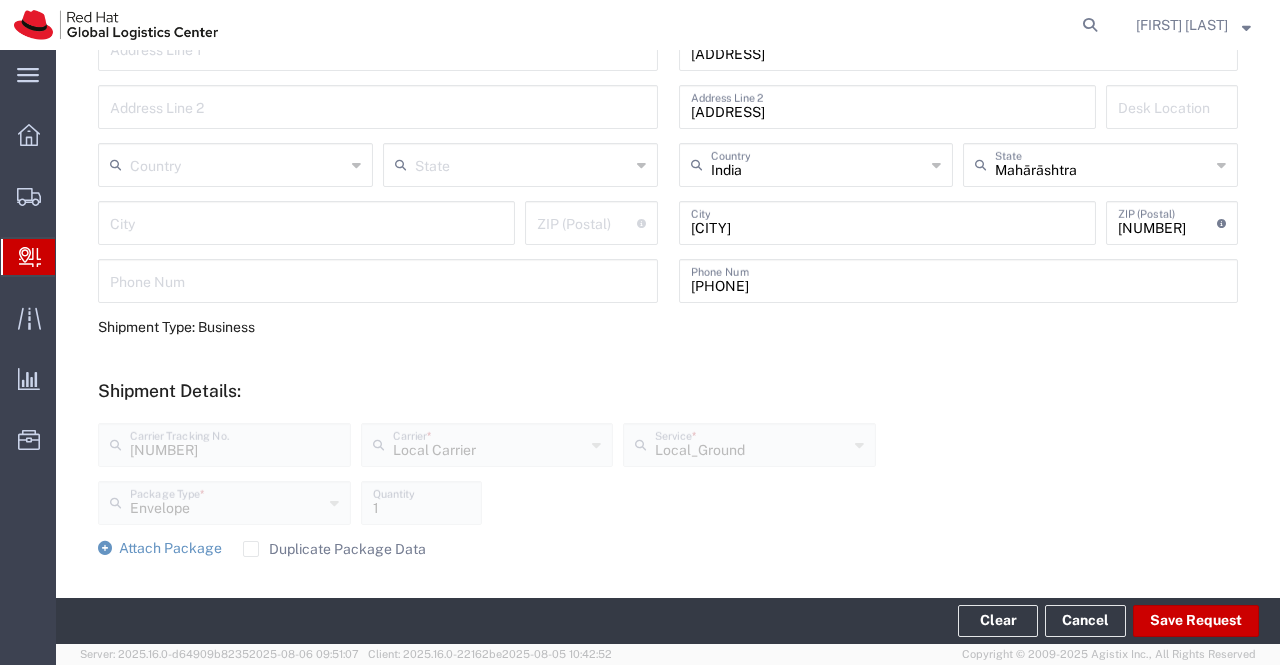 scroll, scrollTop: 10, scrollLeft: 0, axis: vertical 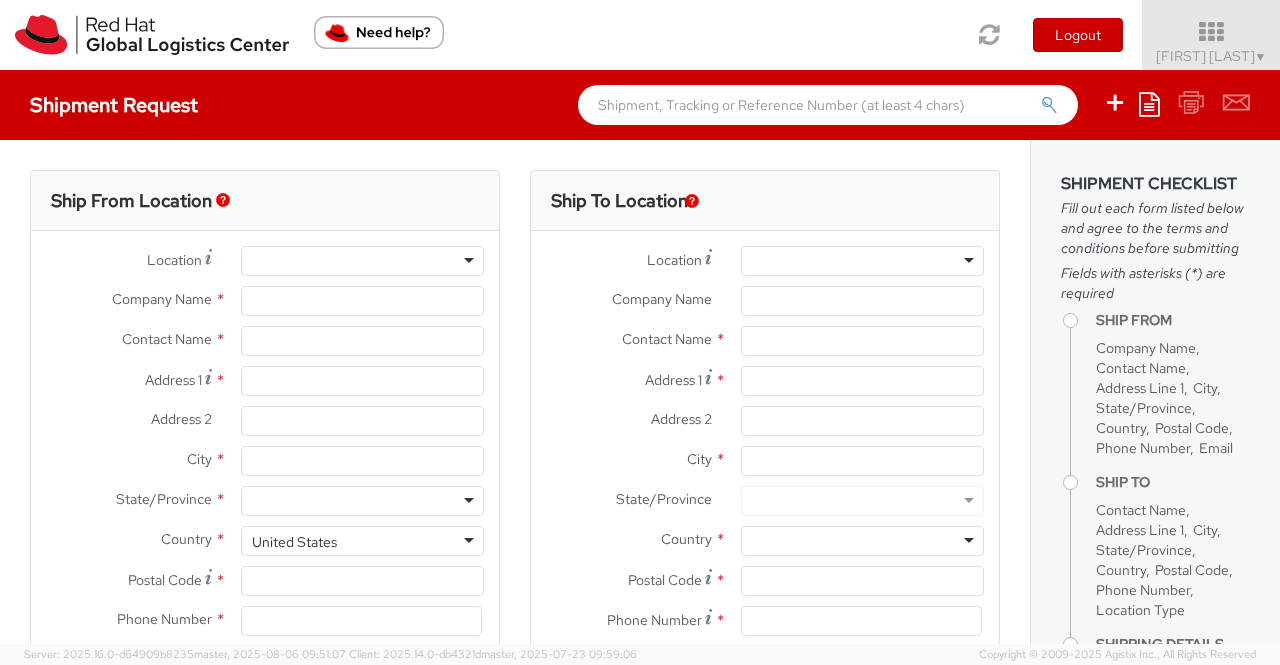select 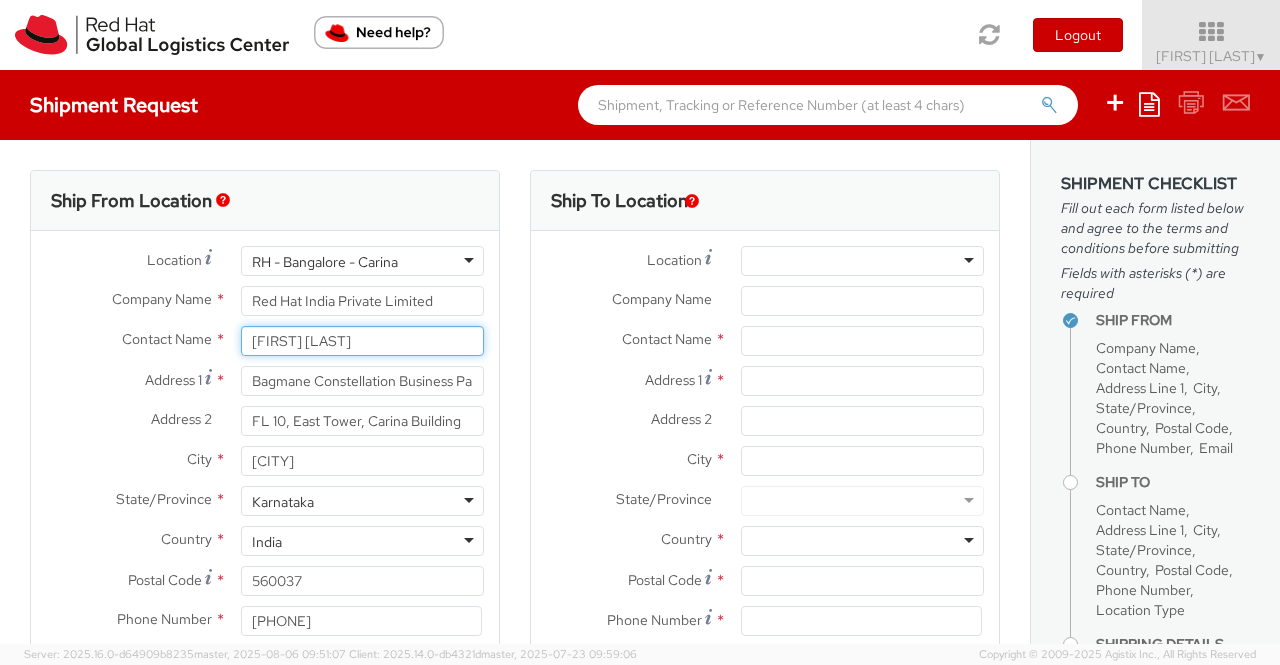 click on "[FIRST] [LAST]" at bounding box center [362, 341] 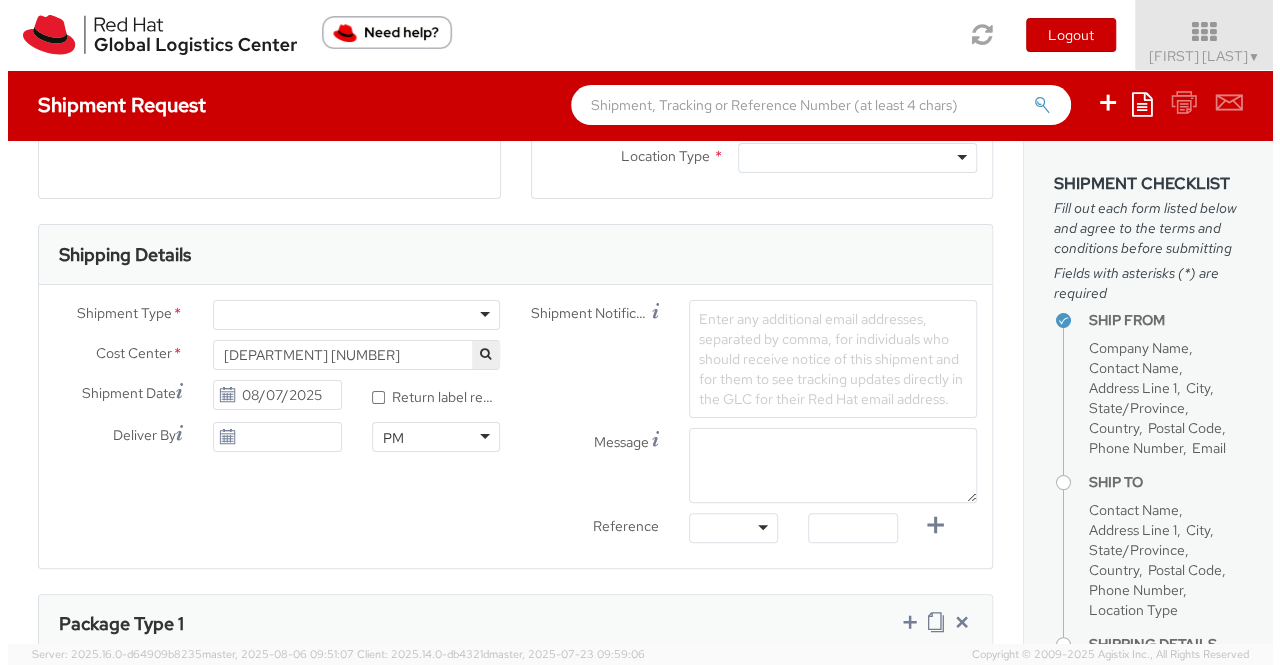 scroll, scrollTop: 467, scrollLeft: 0, axis: vertical 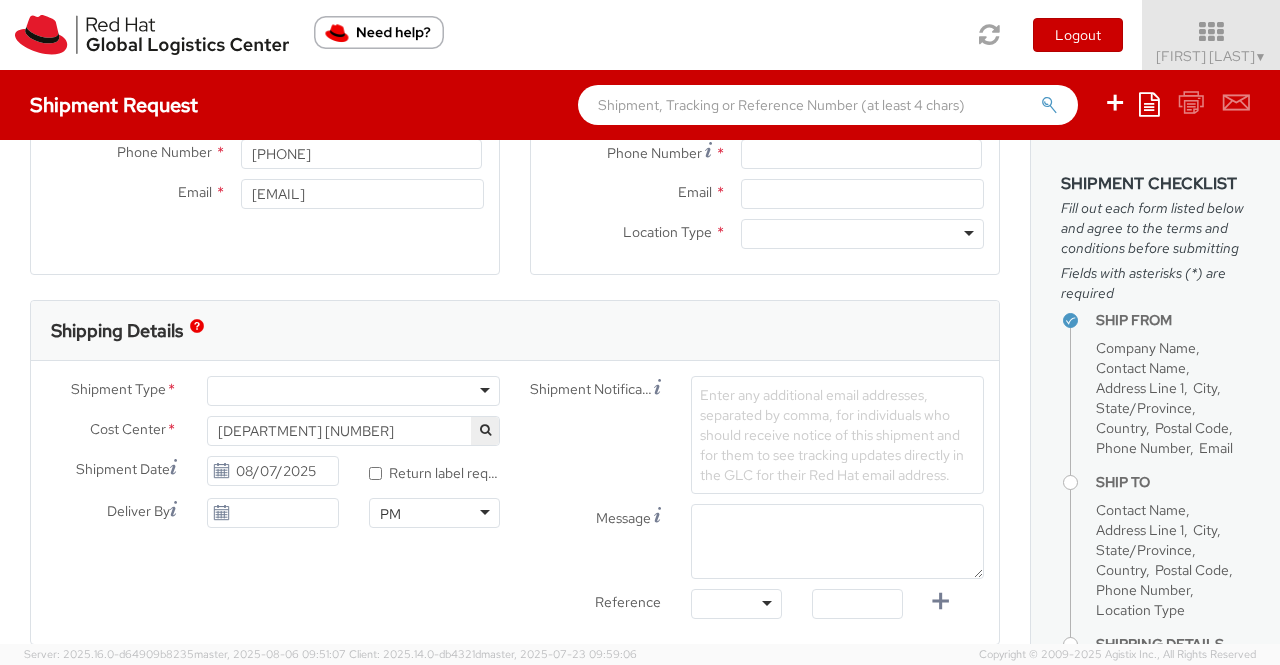 click on "Shipment Type        *             Batch Business                                                         Cost Center        *               Facilities Admin-Unaligned 901 Facilities Admin-Unaligned 901                                                         Shipment Date                            08/07/2025                                                                     * Return label required                                   Deliver By                                                                              PM PM AM PM                                                           Shipment Notification                                              Enter any additional email addresses, separated by comma, for individuals who should receive notice of this shipment and for them to see tracking updates directly in the GLC for their Red Hat email address.                         Message                                                                      Reference" 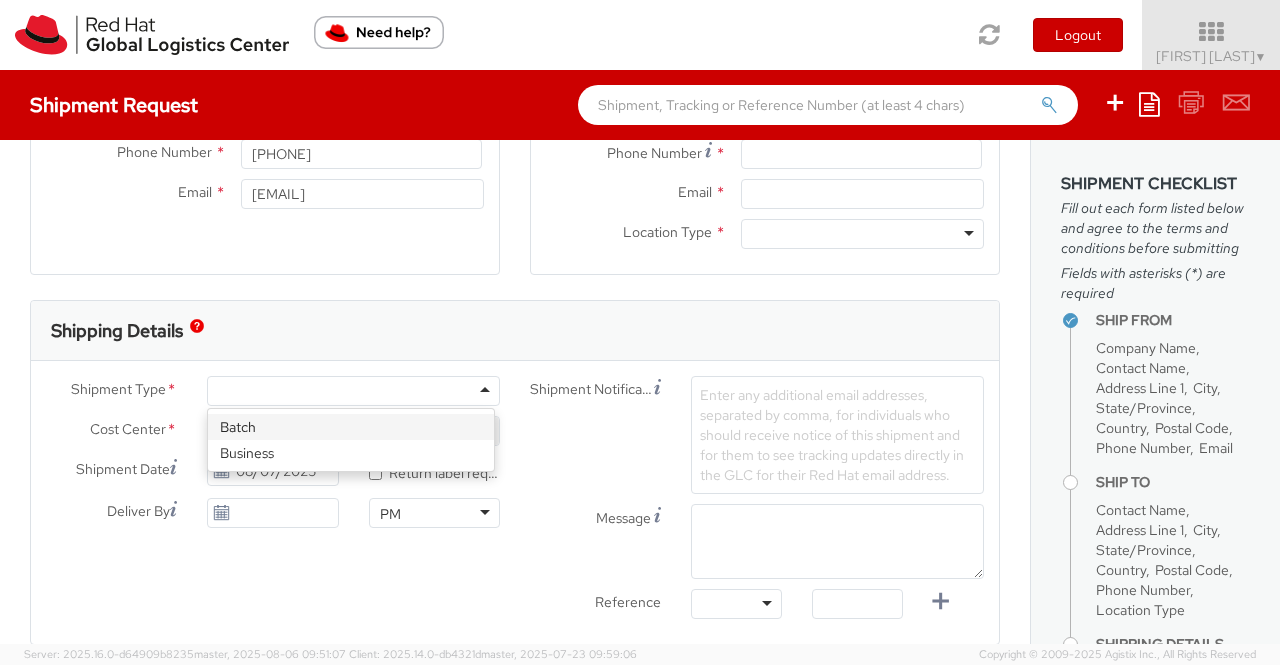 click 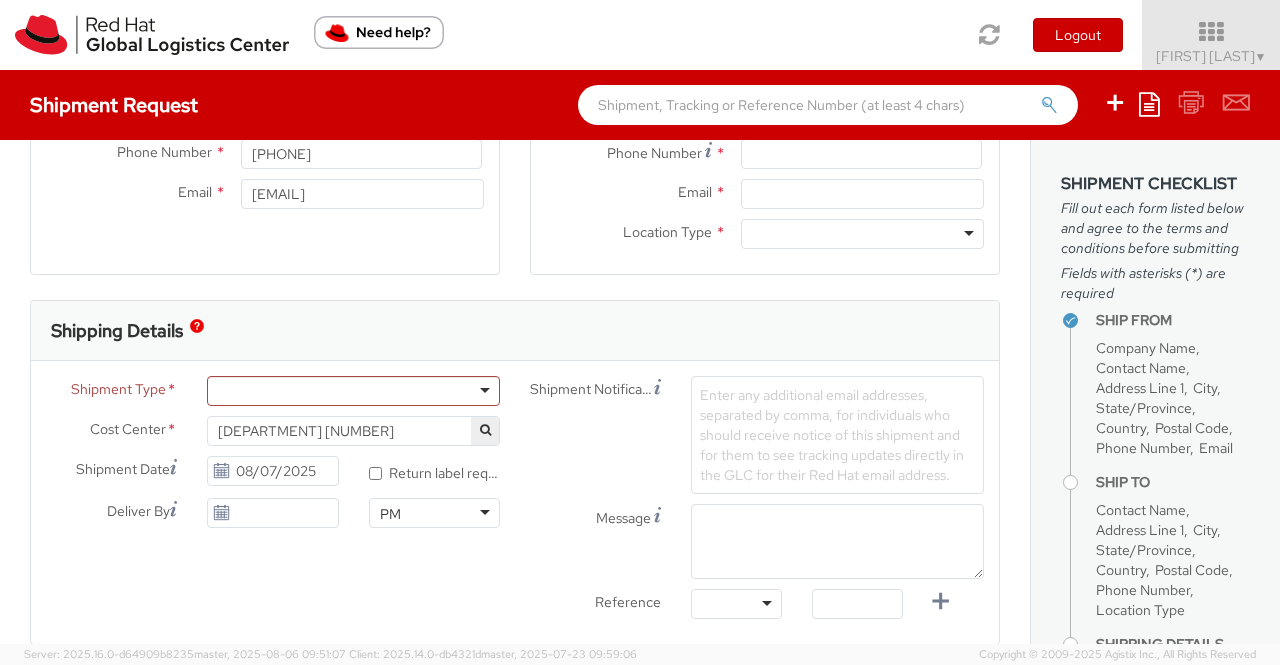 click on "Shipment Type        *             Batch Business                                                         Cost Center        *               Facilities Admin-Unaligned 901 Facilities Admin-Unaligned 901                                                         Shipment Date                            08/07/2025                                                                     * Return label required                                   Deliver By                                                                              PM PM AM PM                                                           Shipment Notification                                              Enter any additional email addresses, separated by comma, for individuals who should receive notice of this shipment and for them to see tracking updates directly in the GLC for their Red Hat email address.                         Message                                                                      Reference" 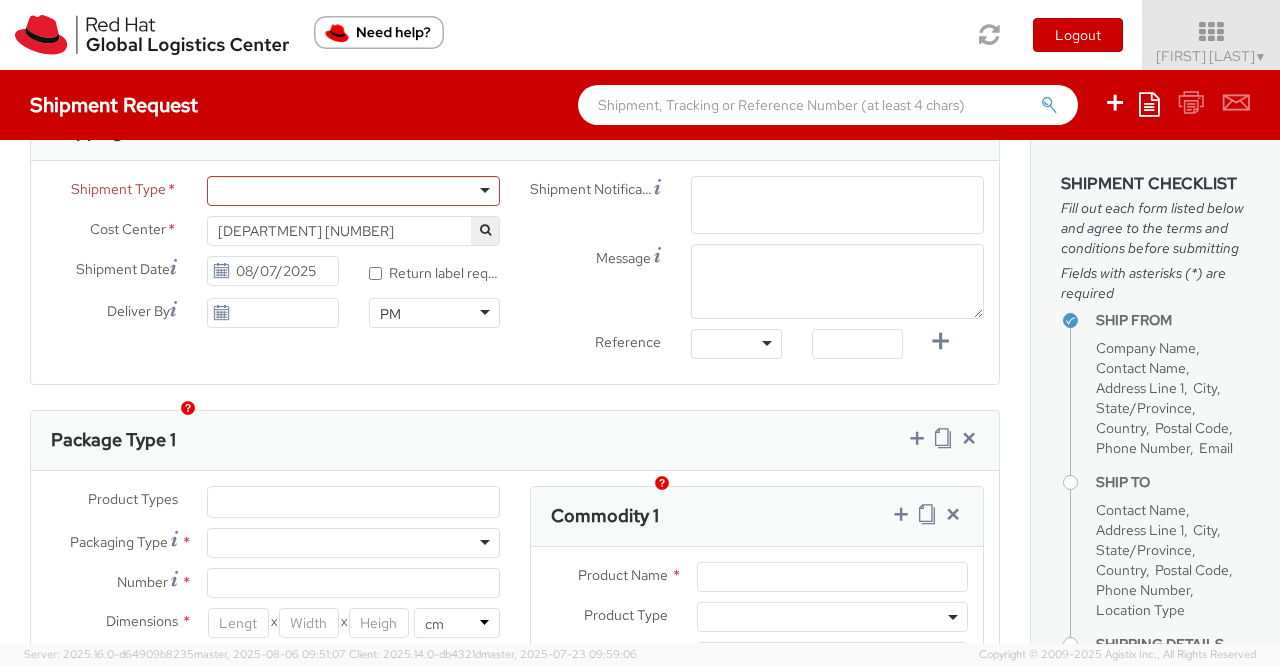 scroll, scrollTop: 867, scrollLeft: 0, axis: vertical 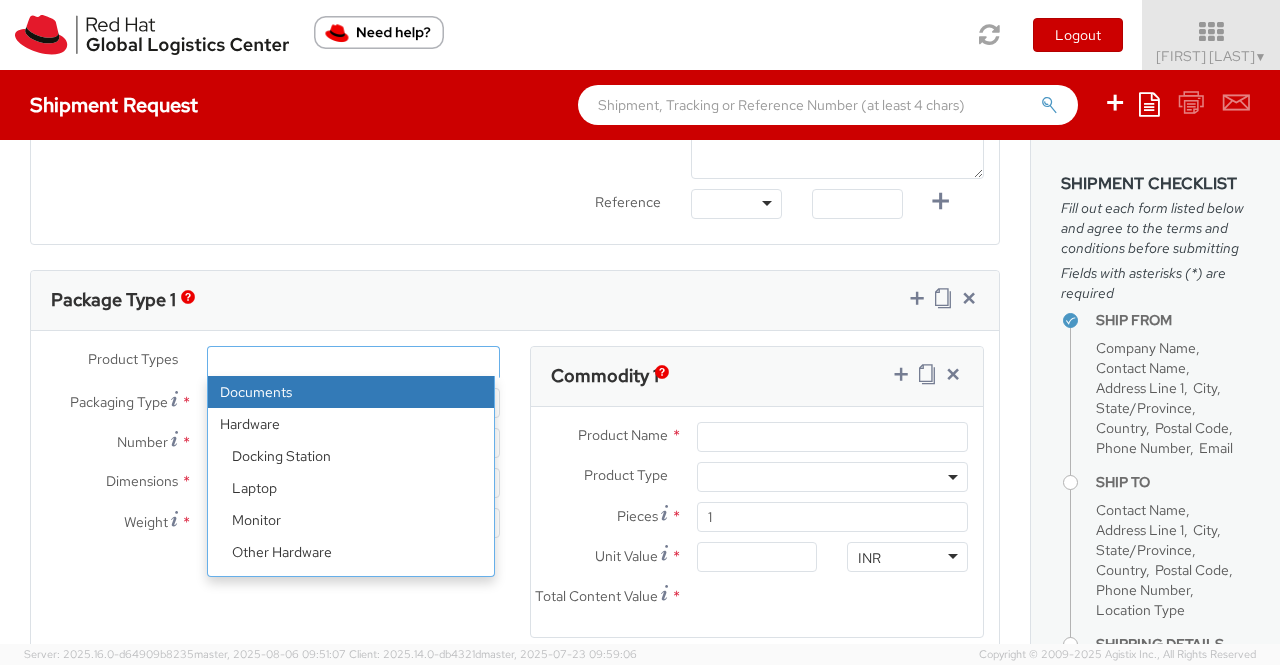 click on "Package Type 1                                             Product Types        *               Documents Docking Station Laptop Monitor Other Hardware Server Telecom Equipment Other Documents Hardware Docking Station Laptop Monitor Other Hardware Server Telecom Equipment Other                                         Packaging Type        *             Envelope Your Packaging                                             Number        *                                                         Dimensions        *                       X X       in cm                                       Weight        *                             lbs kgs                                           Commodity 1                                         Product Name        *                                                               Product Type        *               Documents Docking Station Laptop Monitor Other Hardware Server Telecom Equipment Other                                                 Pieces        *" at bounding box center (515, 464) 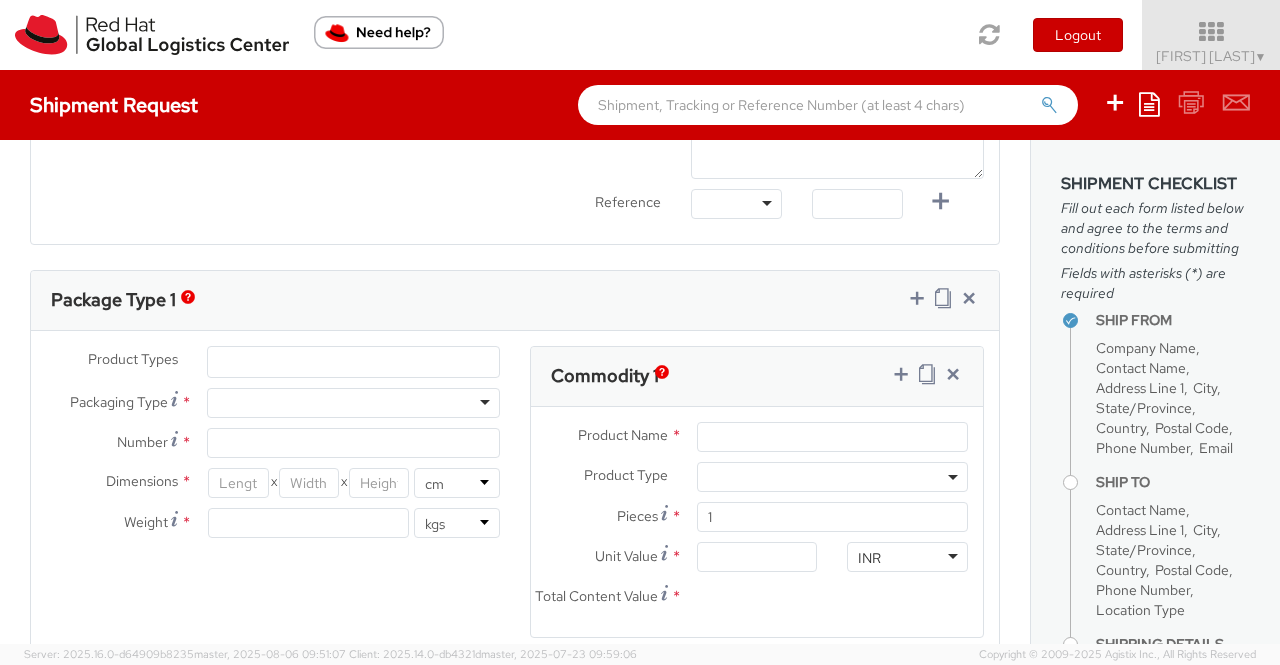 click on "Product Types        *               Documents Docking Station Laptop Monitor Other Hardware Server Telecom Equipment Other                                         Packaging Type        *             Envelope Your Packaging                                             Number        *                                                         Dimensions        *                       X X       in cm                                       Weight        *                             lbs kgs                                           Commodity 1                                         Product Name        *                                                               Product Type        *               Documents Docking Station Laptop Monitor Other Hardware Server Telecom Equipment Other                                                 Pieces        *       1                                                         Unit Value        *" at bounding box center (515, 504) 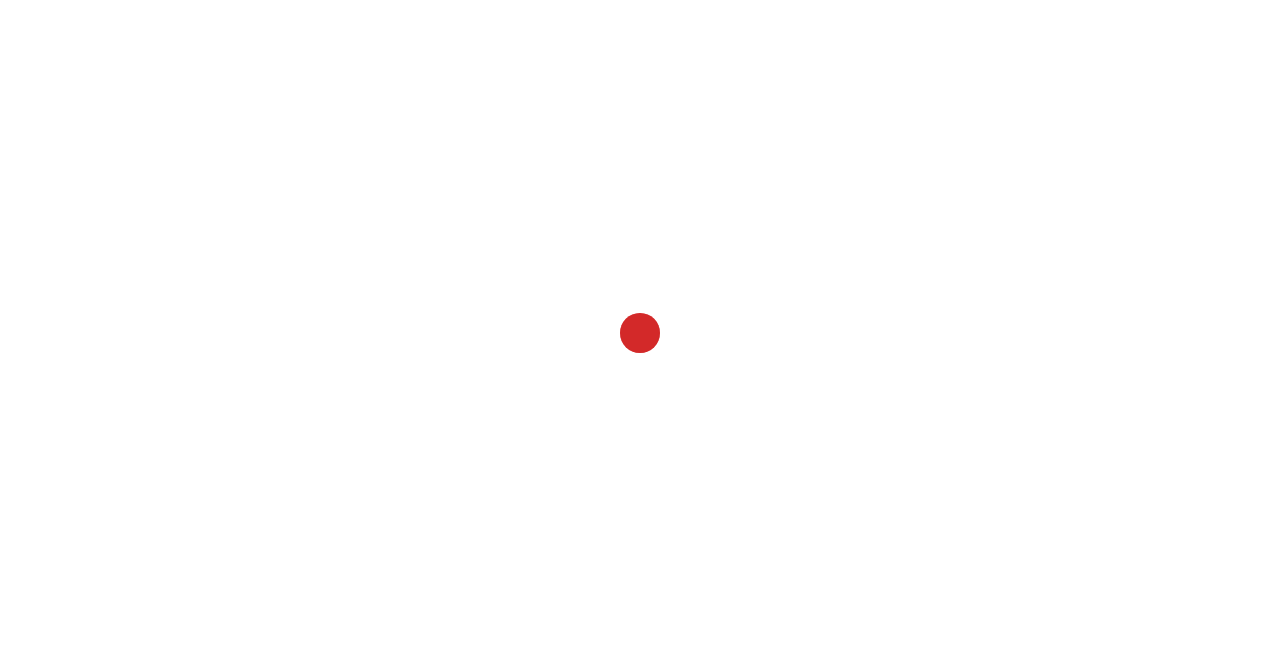 scroll, scrollTop: 0, scrollLeft: 0, axis: both 